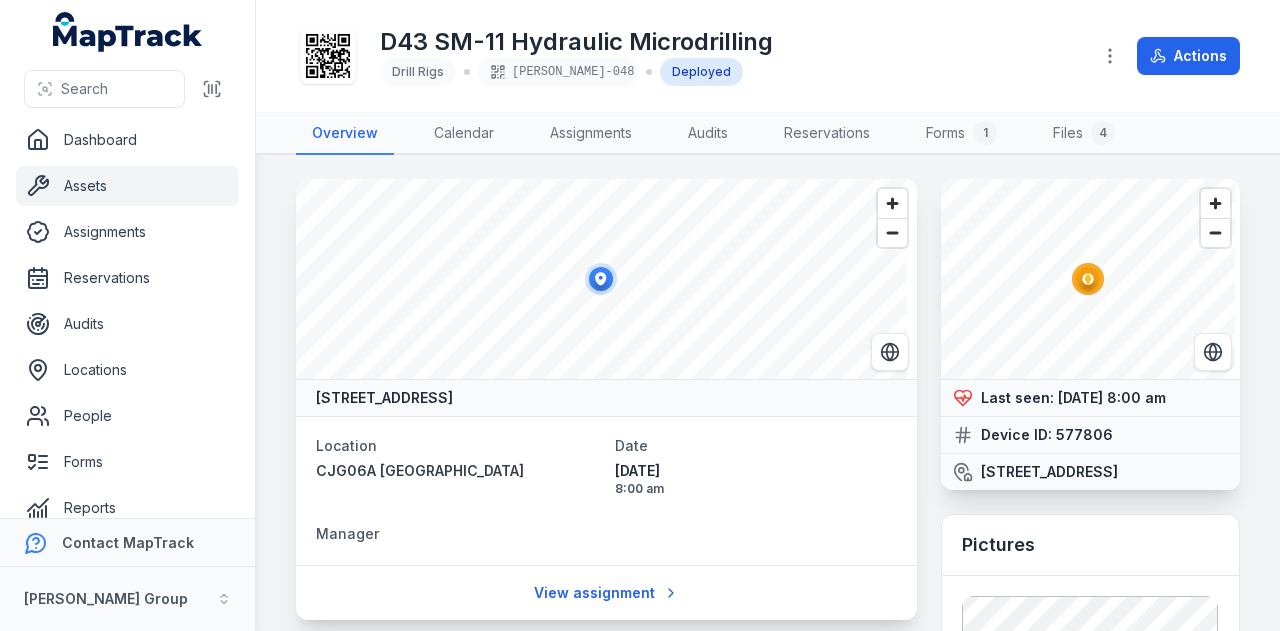 scroll, scrollTop: 0, scrollLeft: 0, axis: both 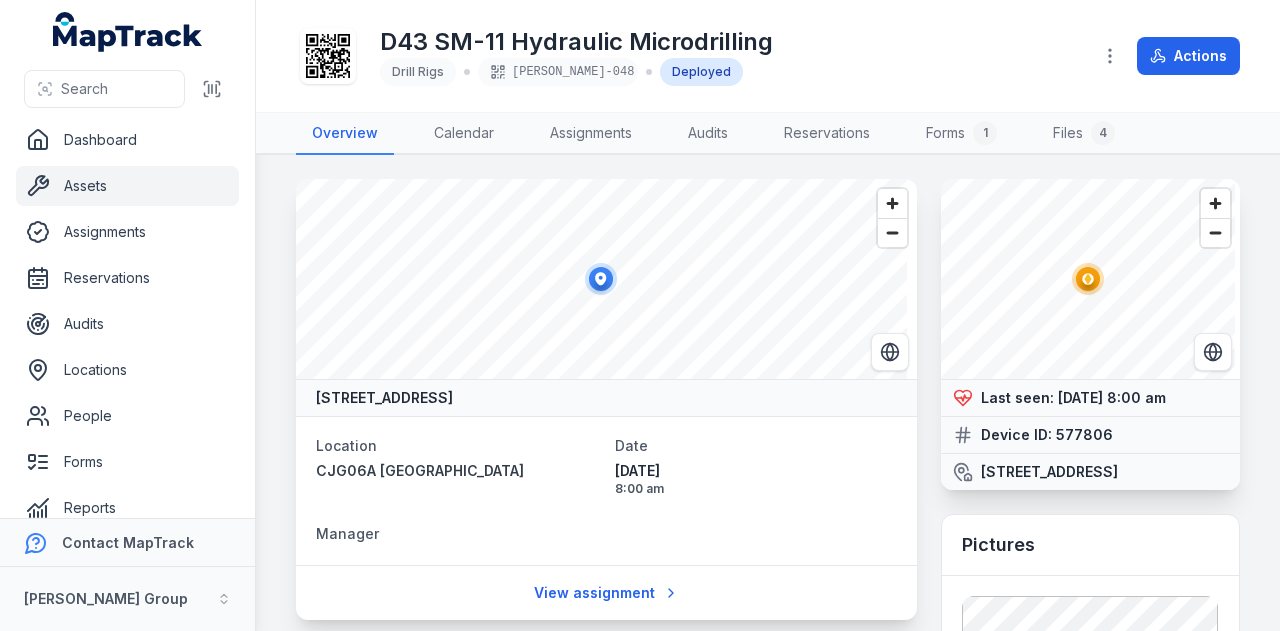 click on "Assets" at bounding box center [127, 186] 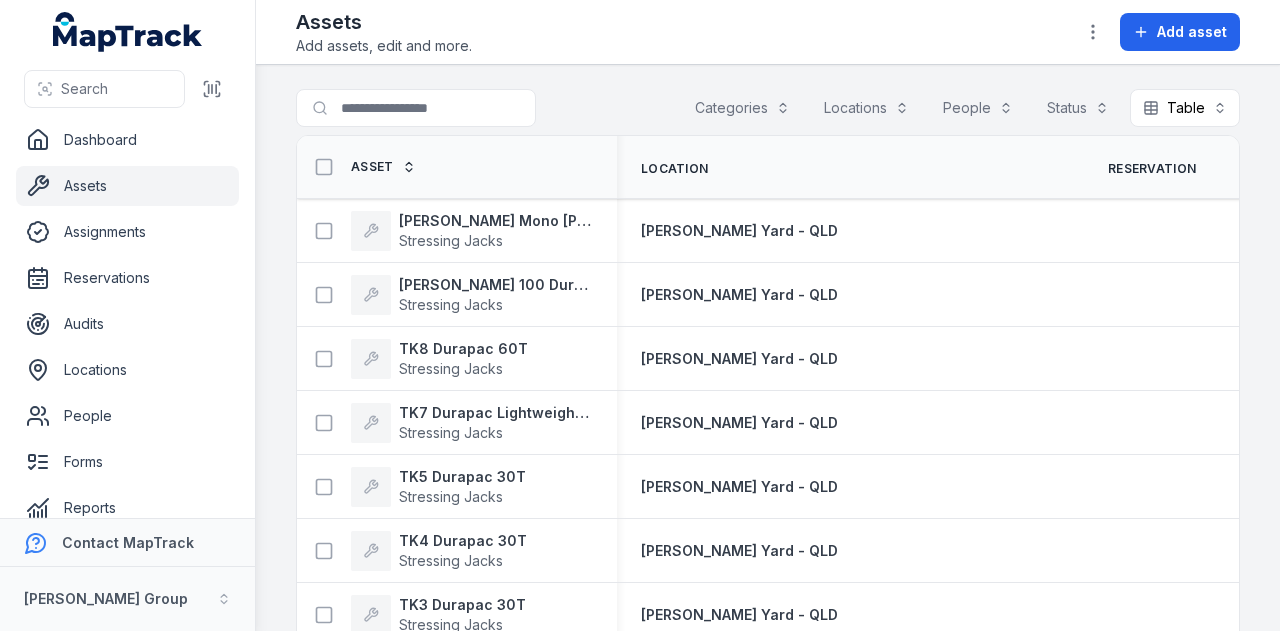 scroll, scrollTop: 0, scrollLeft: 0, axis: both 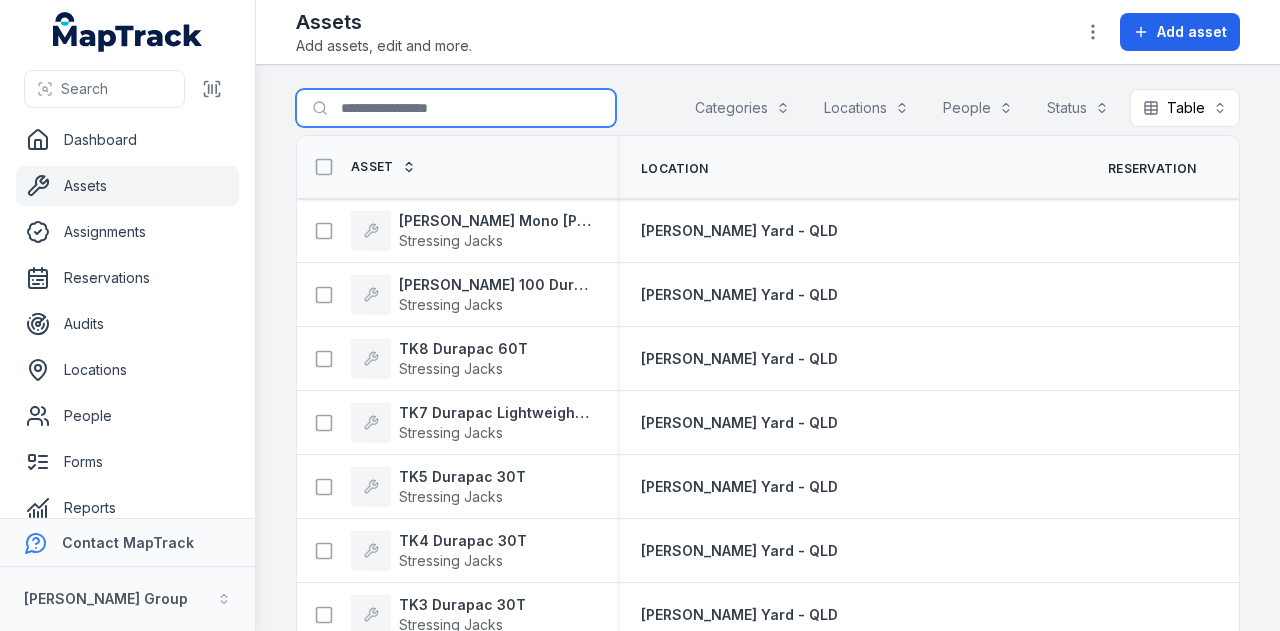 click on "Search for  assets" at bounding box center (456, 108) 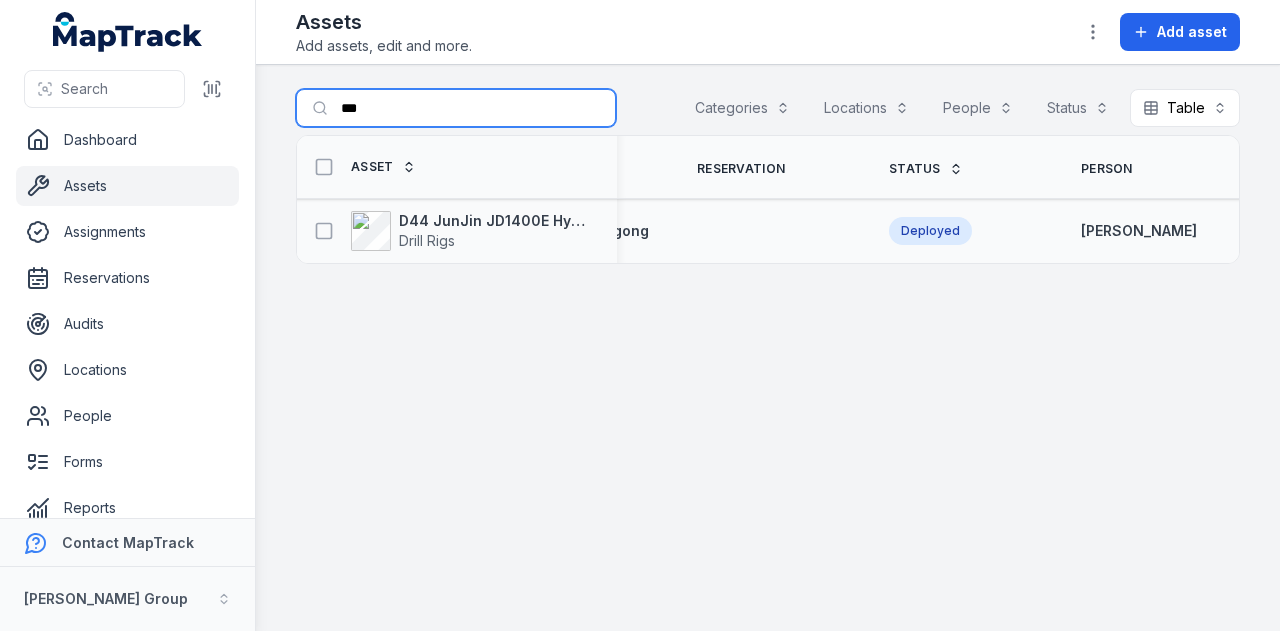 scroll, scrollTop: 0, scrollLeft: 0, axis: both 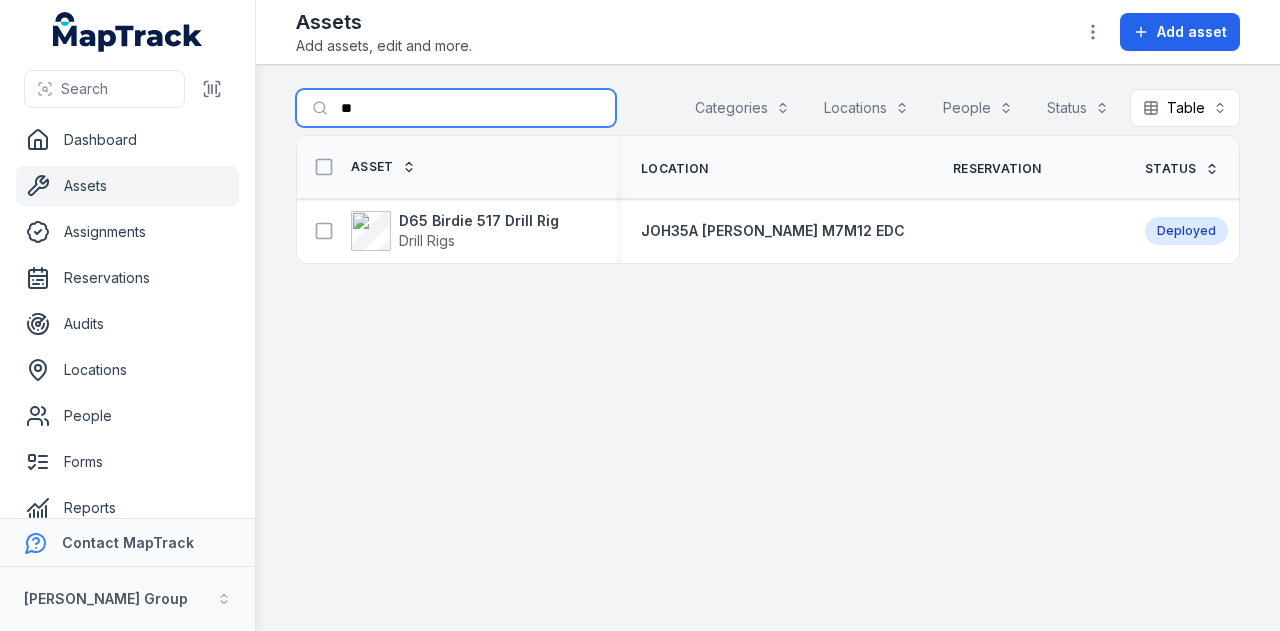 type on "*" 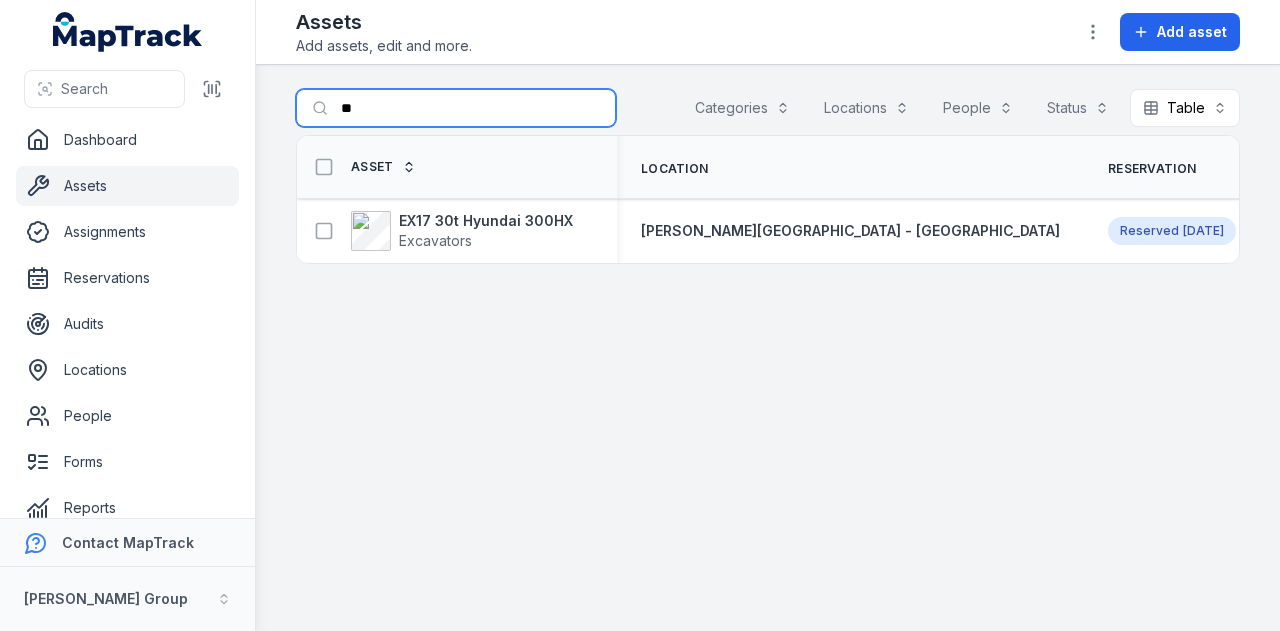type on "*" 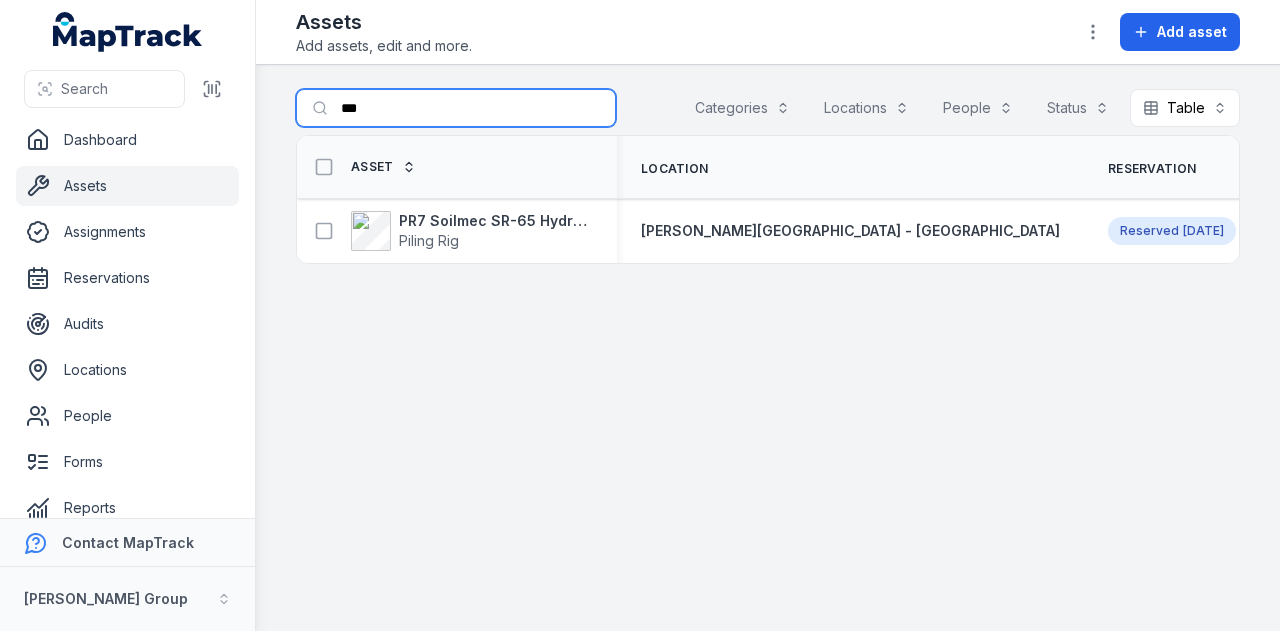 type on "***" 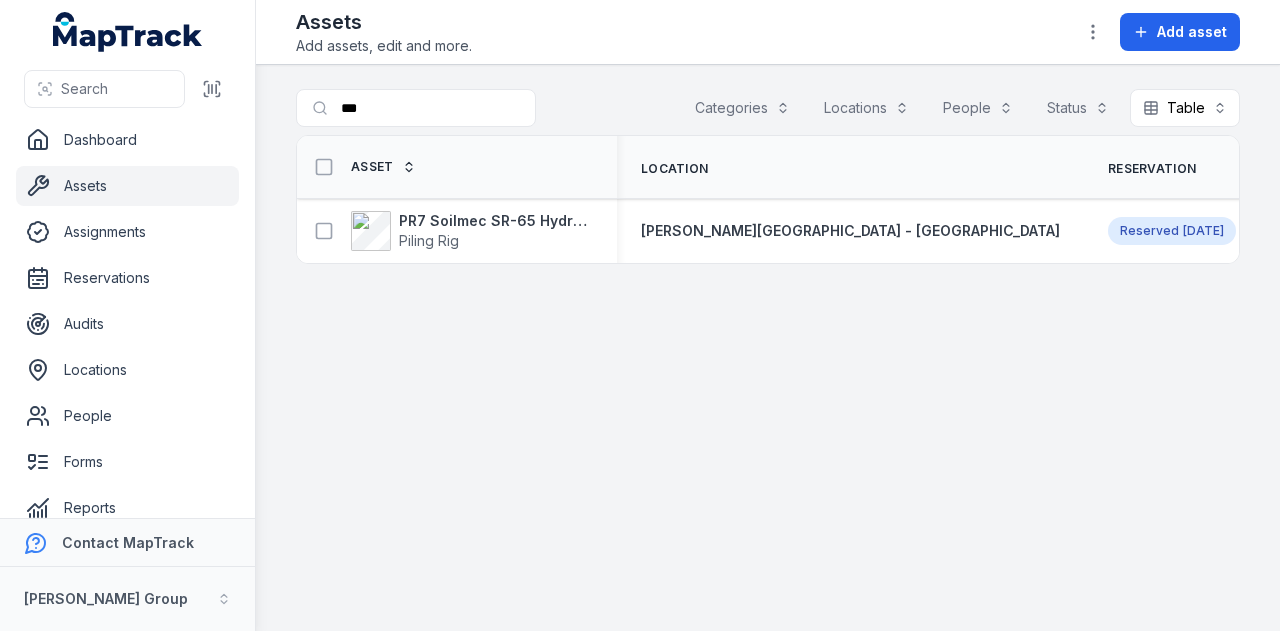 drag, startPoint x: 382, startPoint y: 81, endPoint x: 357, endPoint y: 99, distance: 30.805843 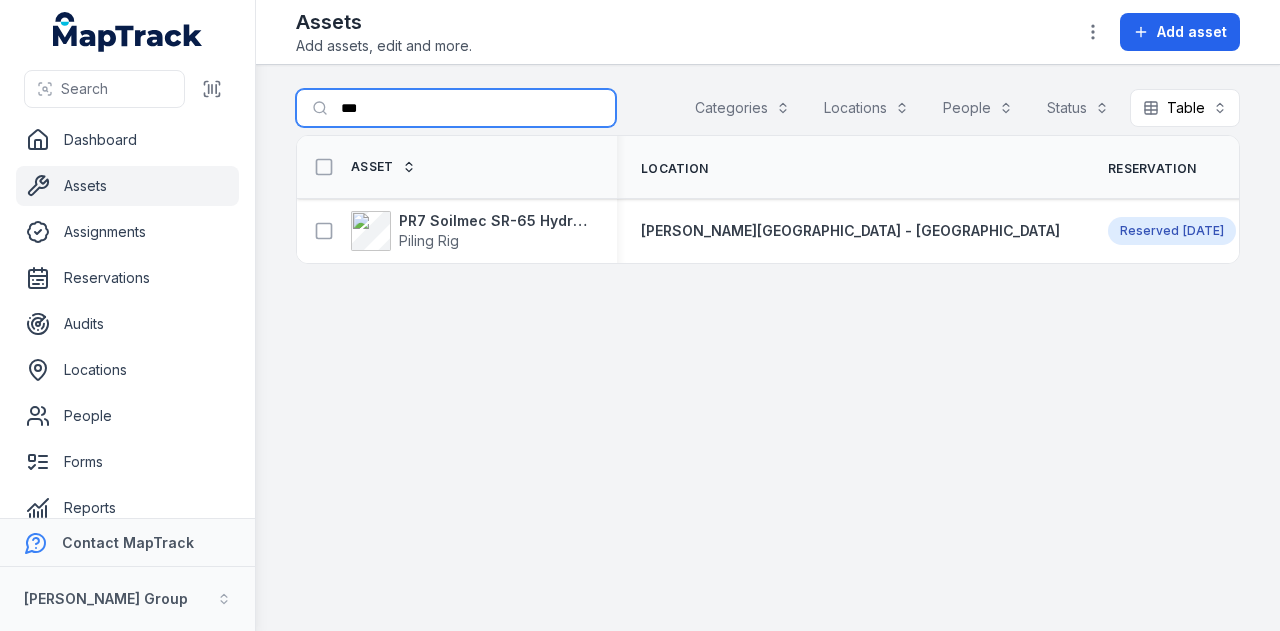 drag, startPoint x: 372, startPoint y: 103, endPoint x: 296, endPoint y: 119, distance: 77.665955 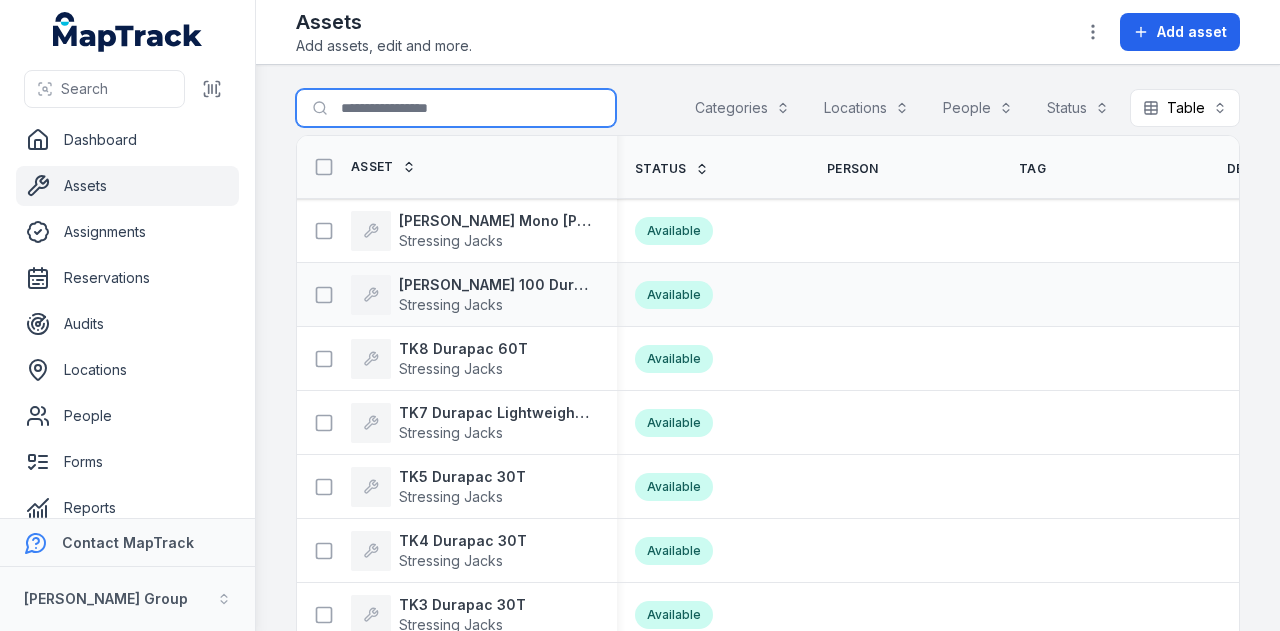 scroll, scrollTop: 0, scrollLeft: 725, axis: horizontal 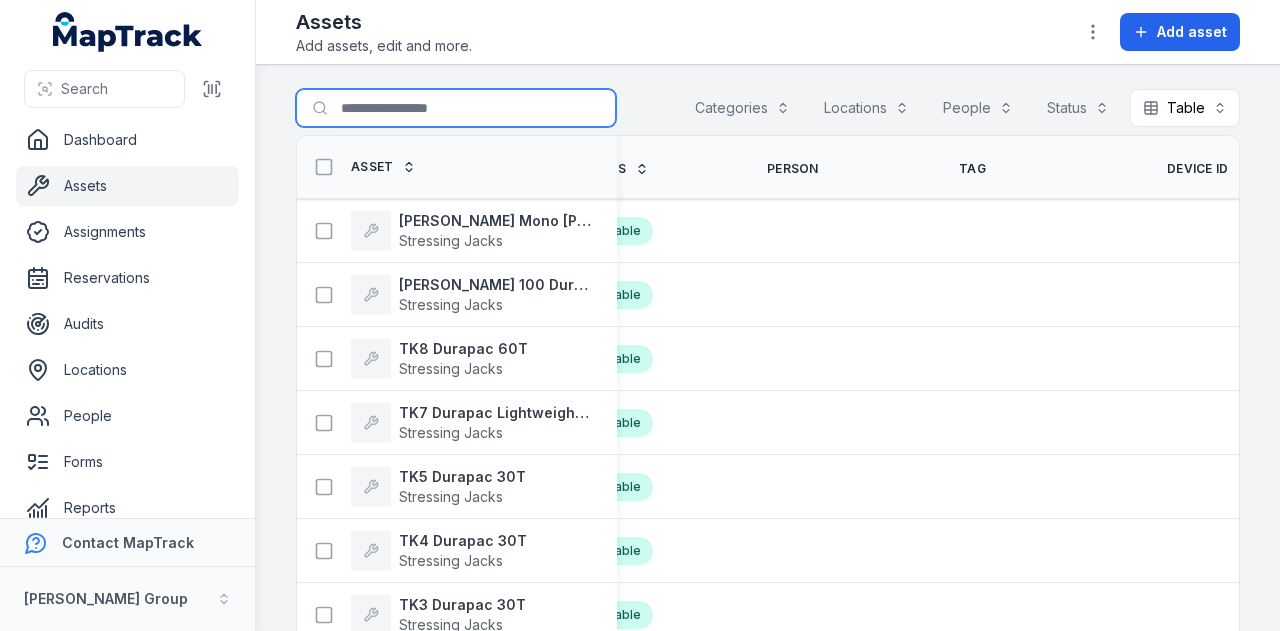 type 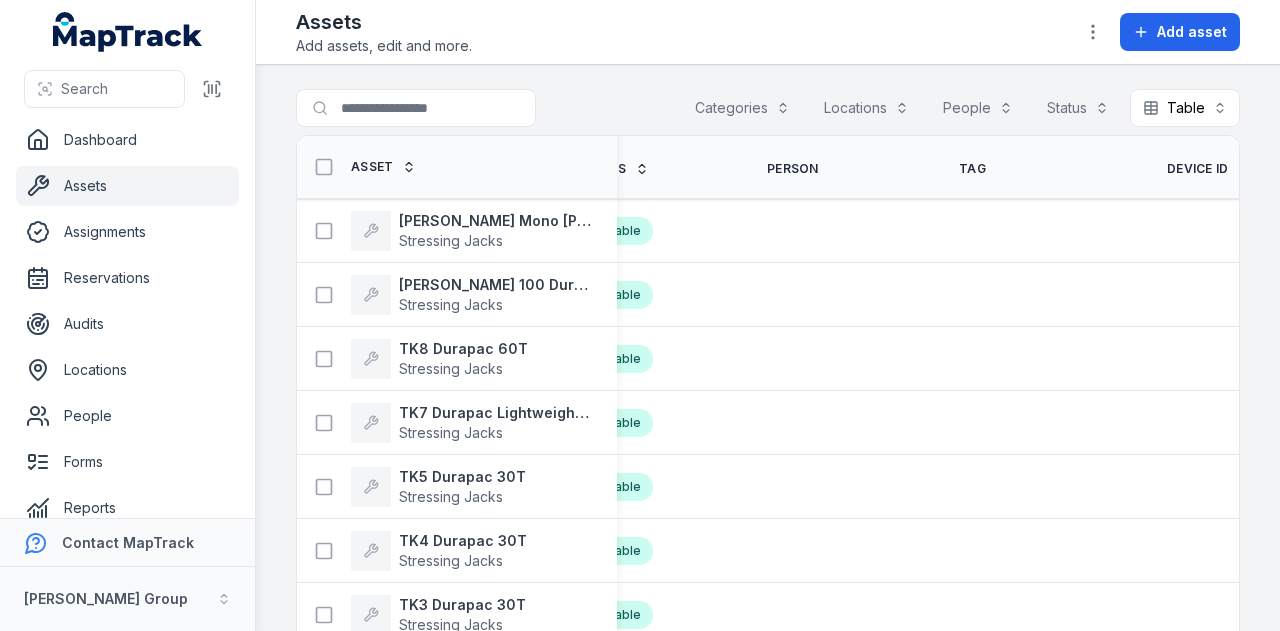 click on "Device ID" at bounding box center (1198, 169) 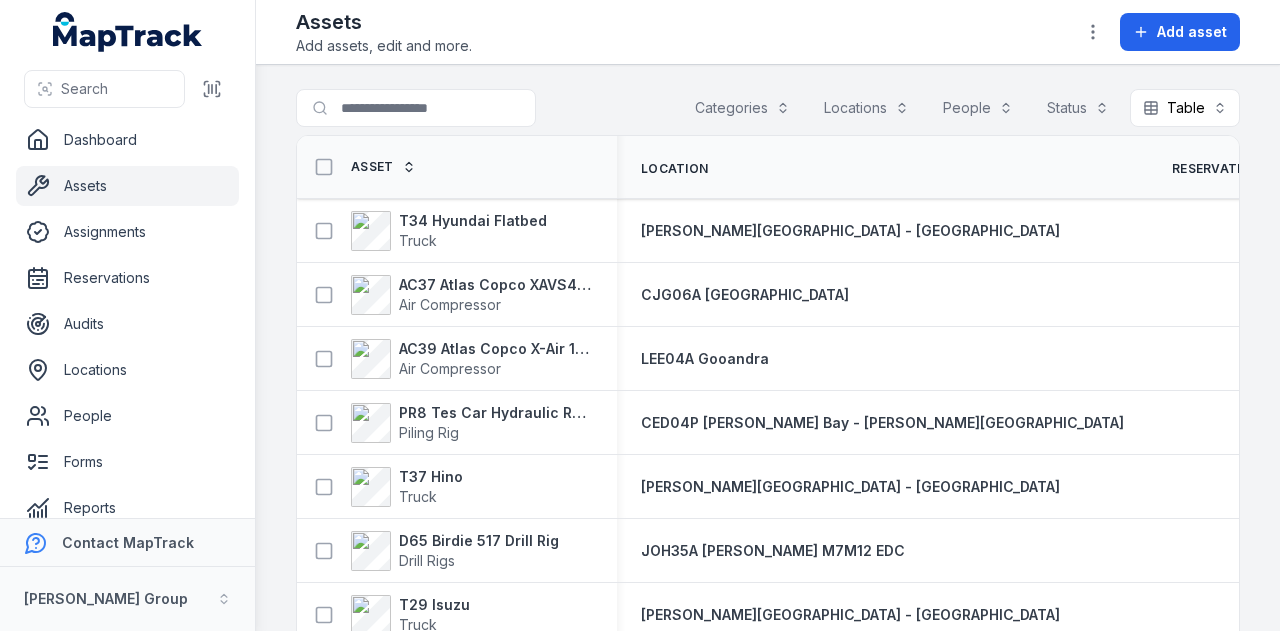 scroll, scrollTop: 0, scrollLeft: 0, axis: both 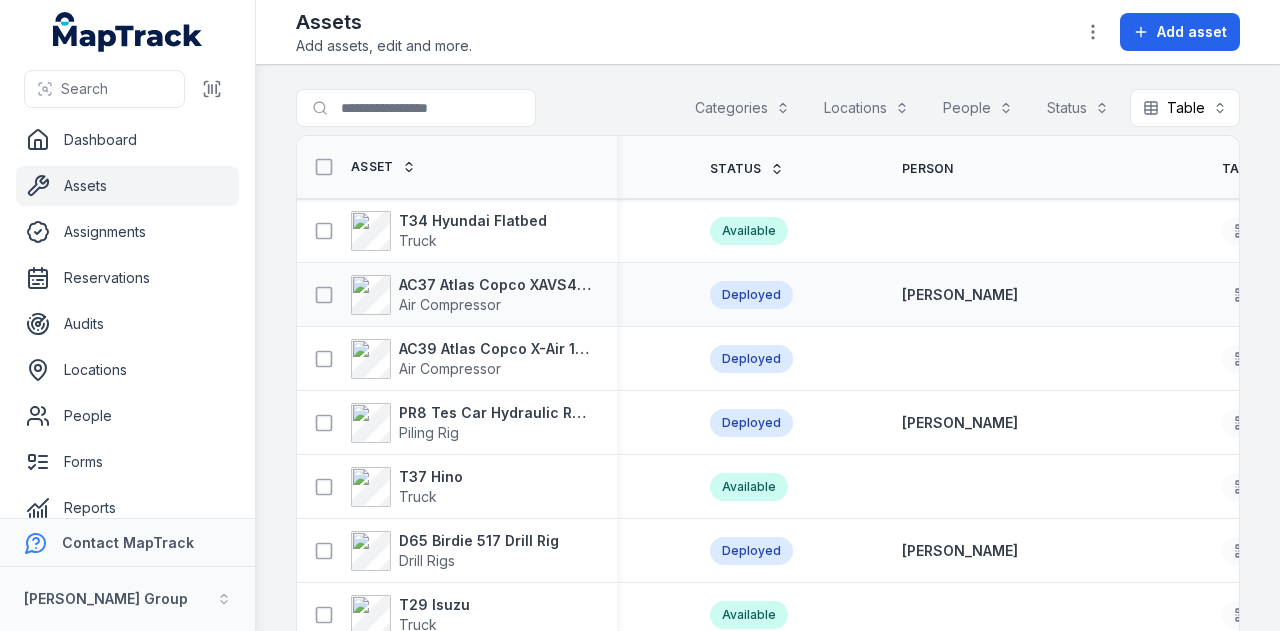 click on "[PERSON_NAME]-024" at bounding box center (1302, 295) 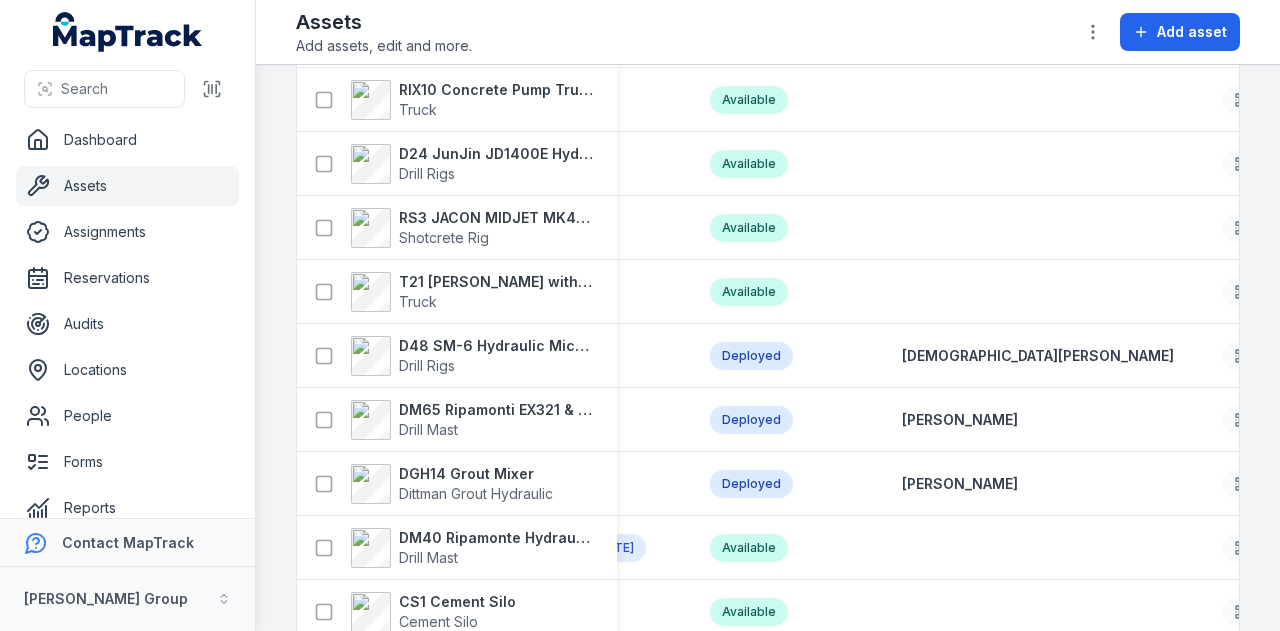 scroll, scrollTop: 2178, scrollLeft: 0, axis: vertical 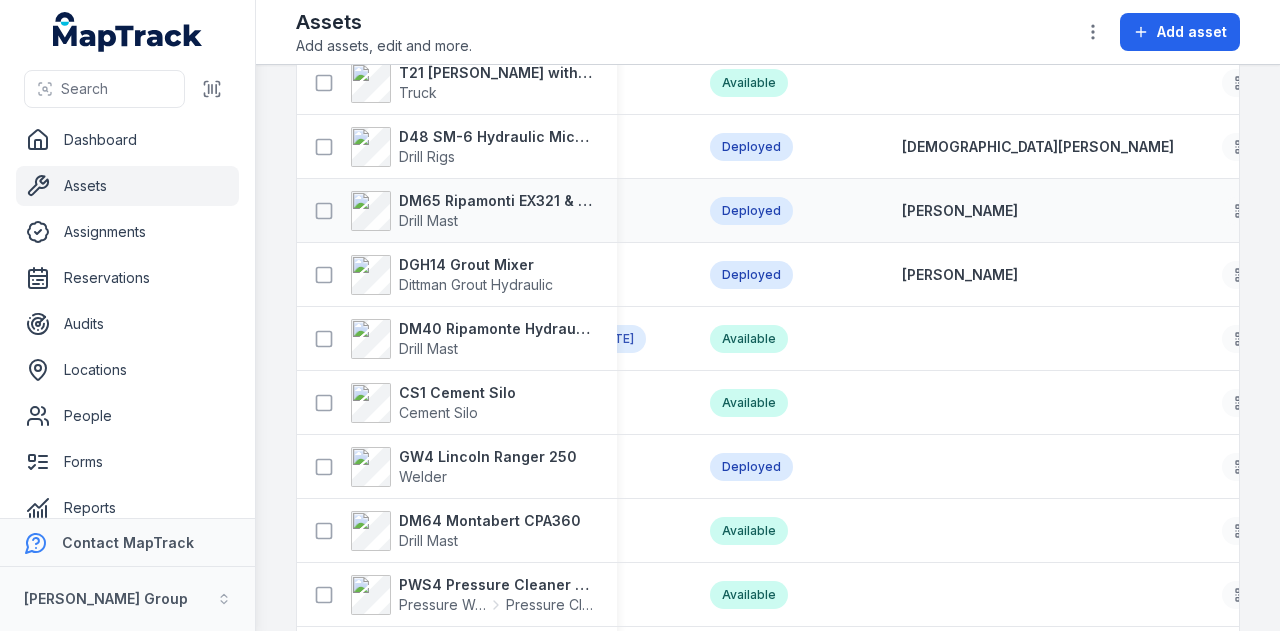 click on "DM65 Ripamonti EX321 & EuroDrill RH10X Drill Mast" at bounding box center (457, 211) 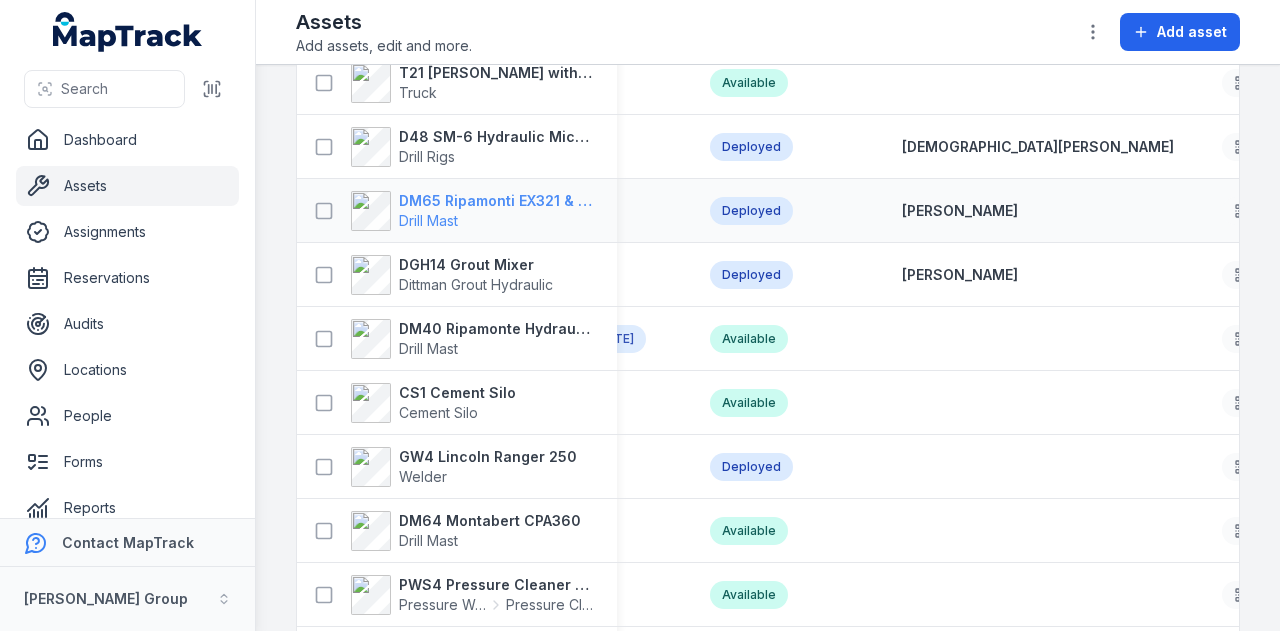 click on "DM65 Ripamonti EX321 & EuroDrill RH10X" at bounding box center [496, 201] 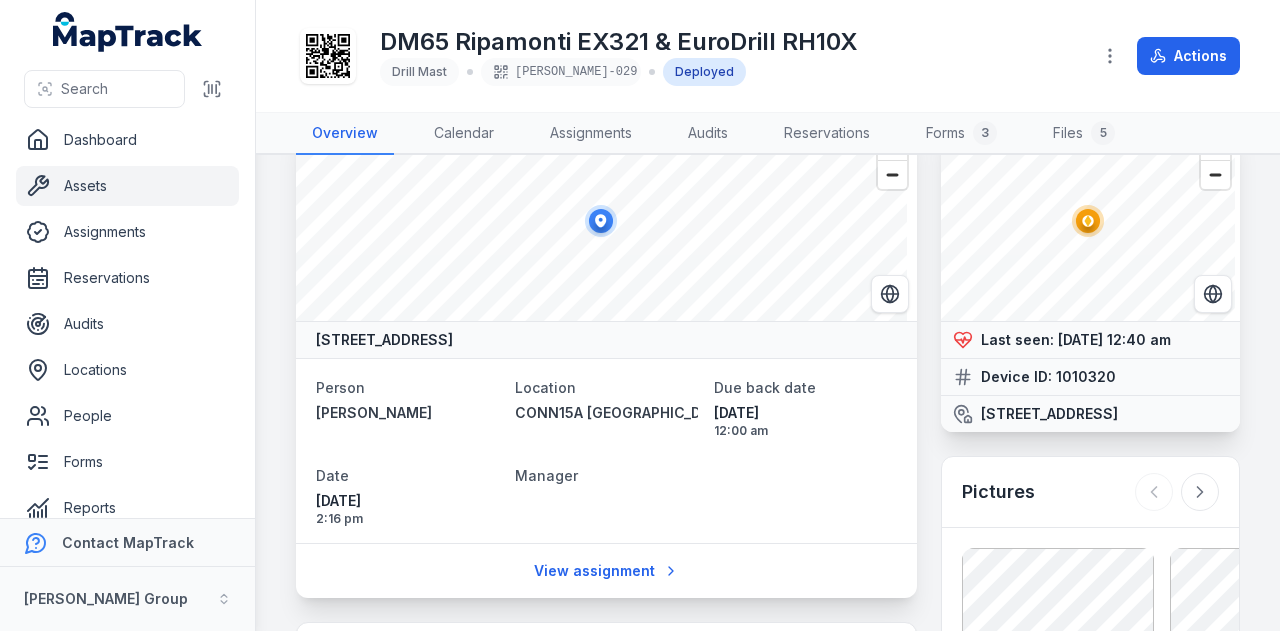 scroll, scrollTop: 0, scrollLeft: 0, axis: both 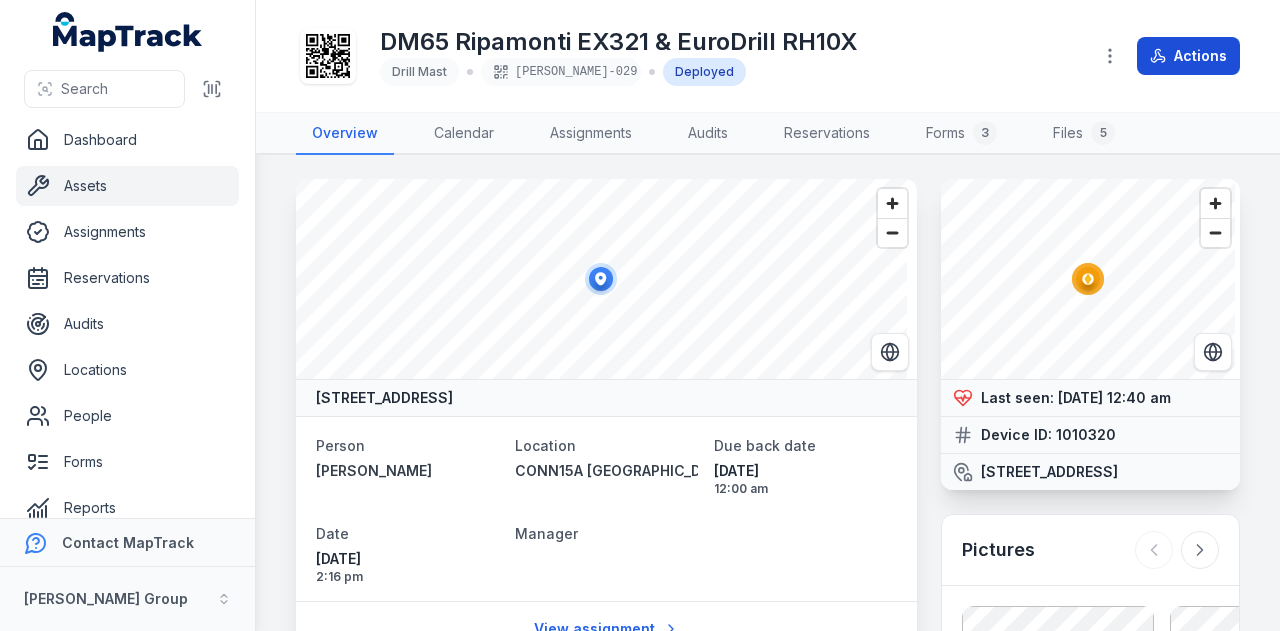 click on "Actions" at bounding box center [1188, 56] 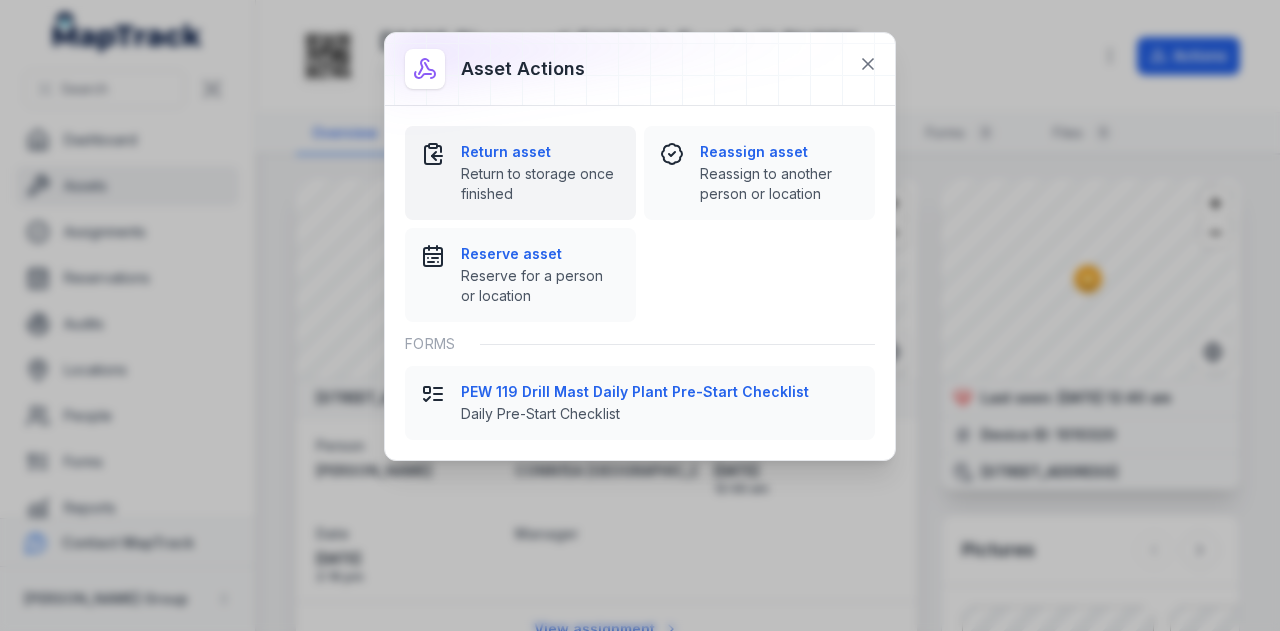 click on "Return asset Return to storage once finished" at bounding box center (540, 173) 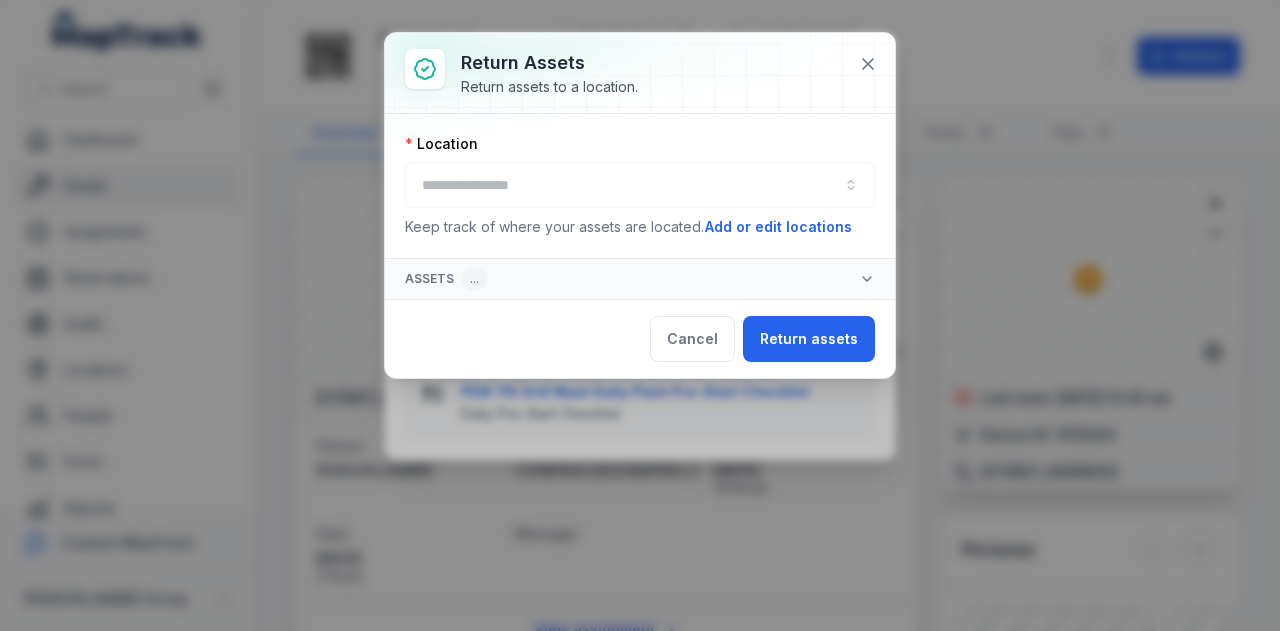 click at bounding box center (640, 185) 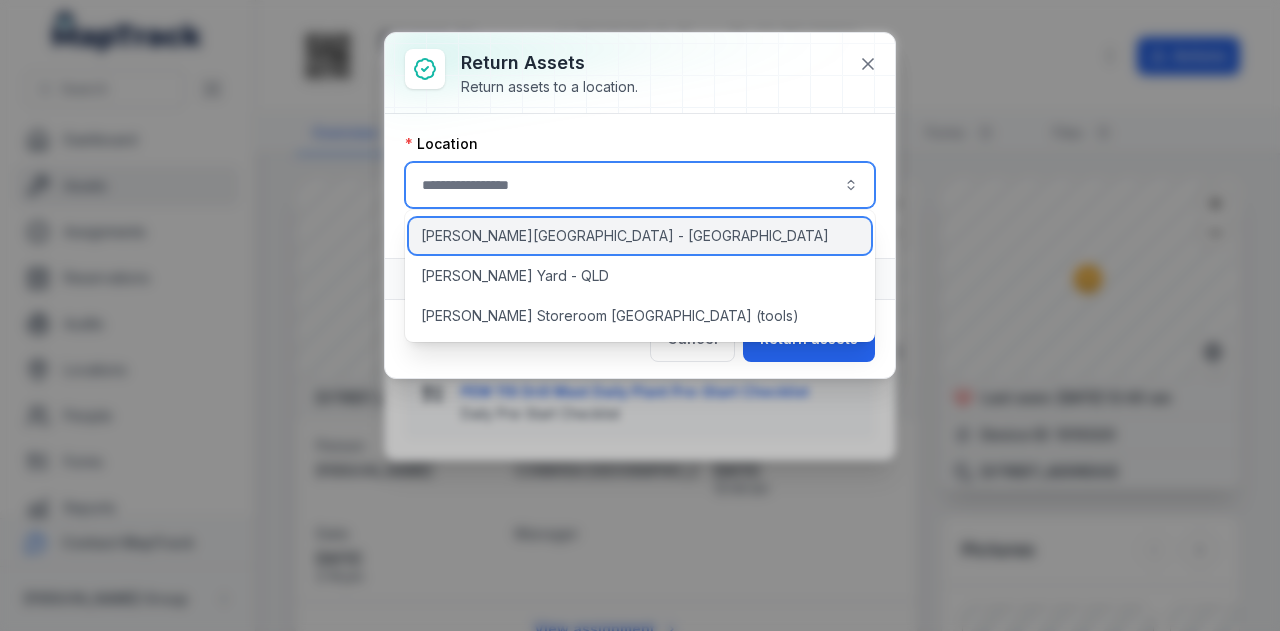click on "[PERSON_NAME][GEOGRAPHIC_DATA] - [GEOGRAPHIC_DATA]" at bounding box center [640, 236] 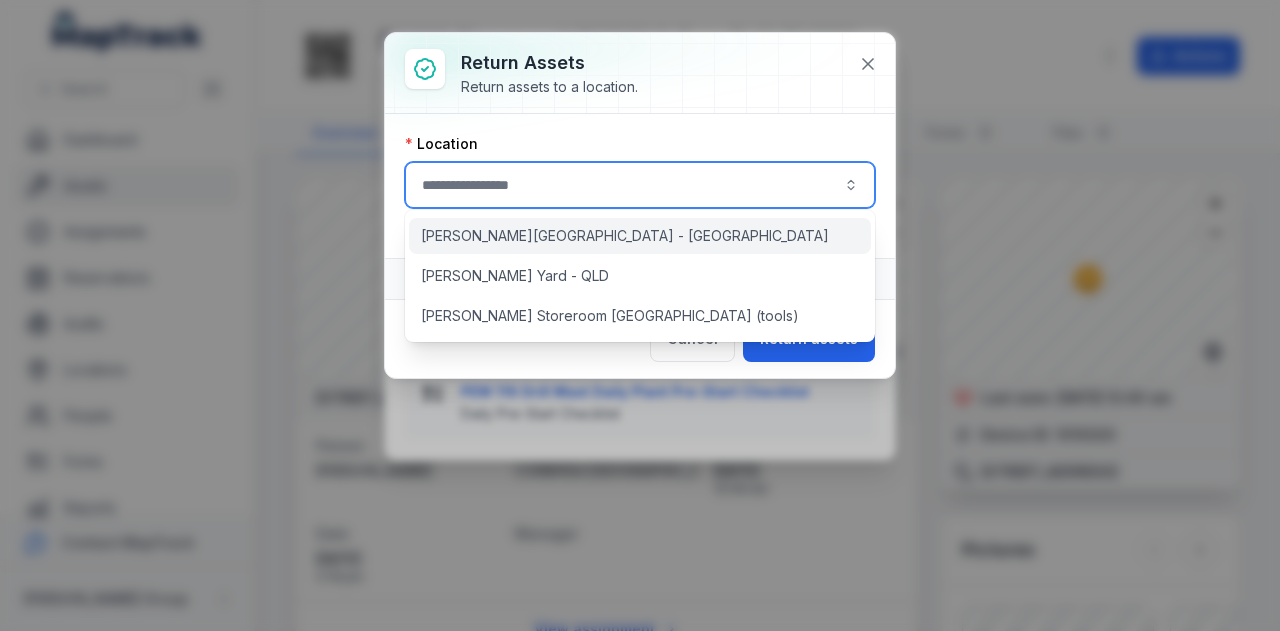 type on "**********" 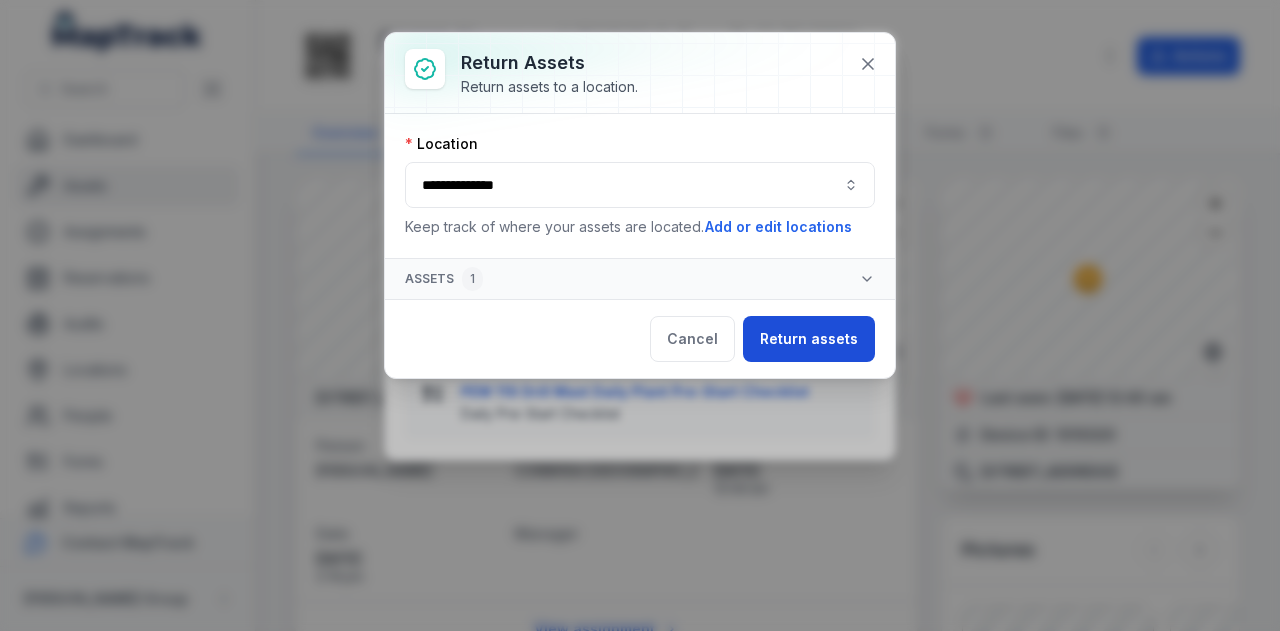 click on "Return assets" at bounding box center (809, 339) 